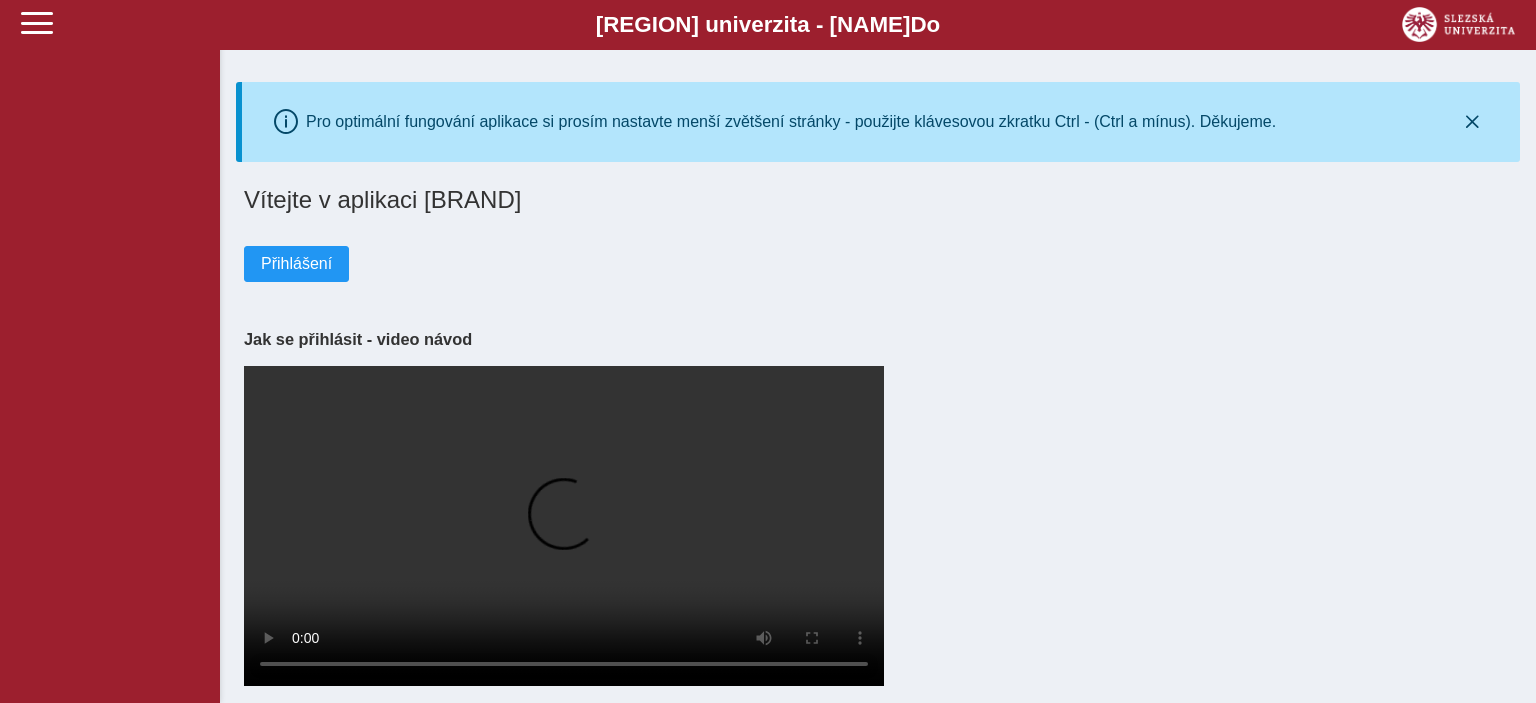 scroll, scrollTop: 0, scrollLeft: 0, axis: both 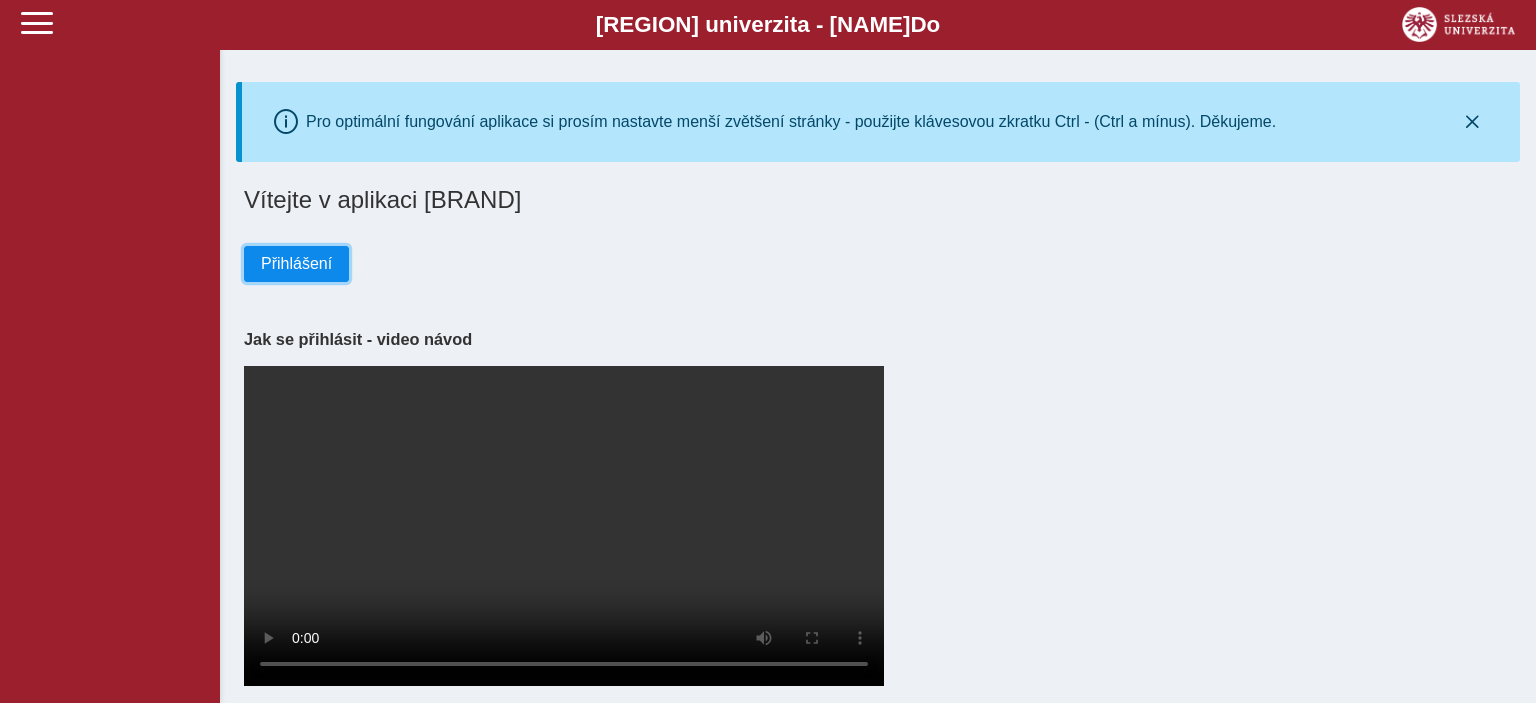 click on "Přihlášení" at bounding box center [296, 264] 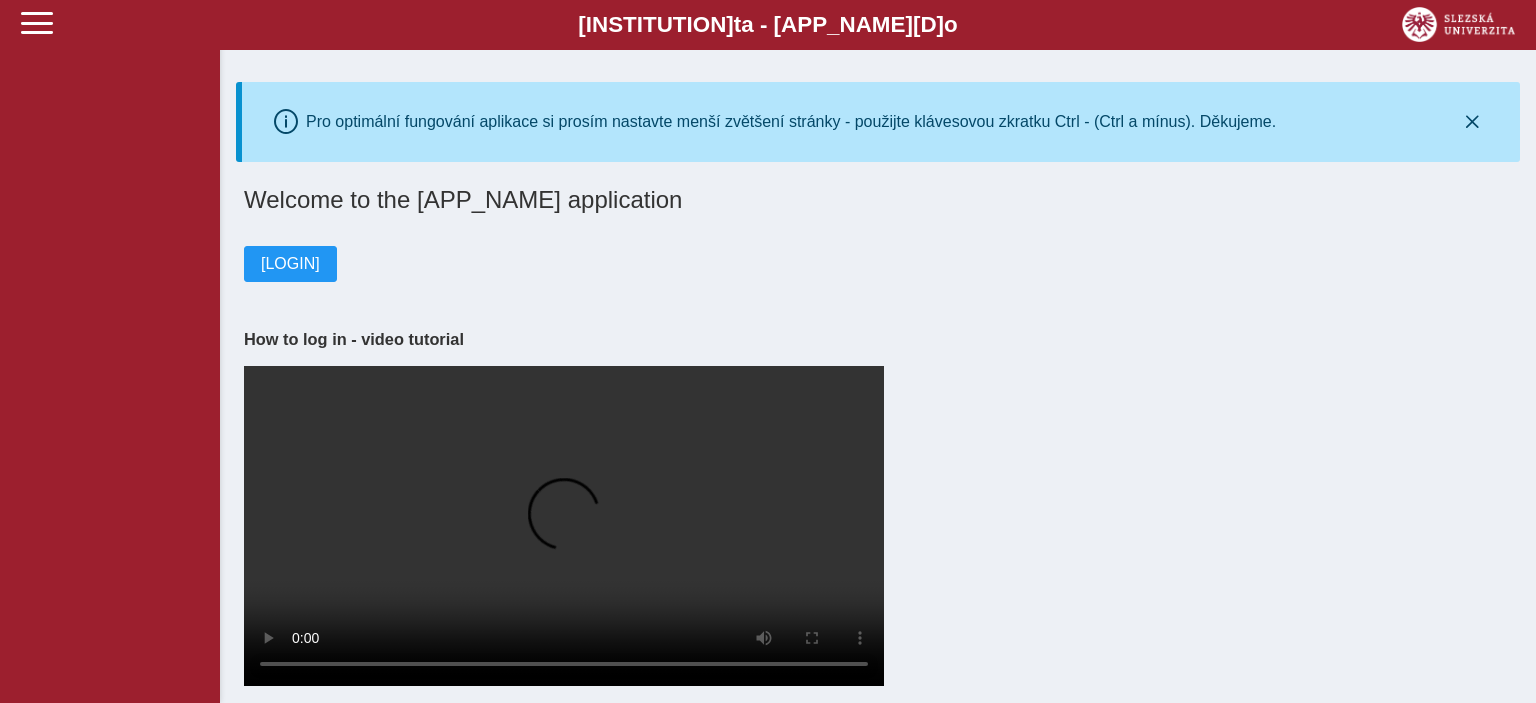 scroll, scrollTop: 0, scrollLeft: 0, axis: both 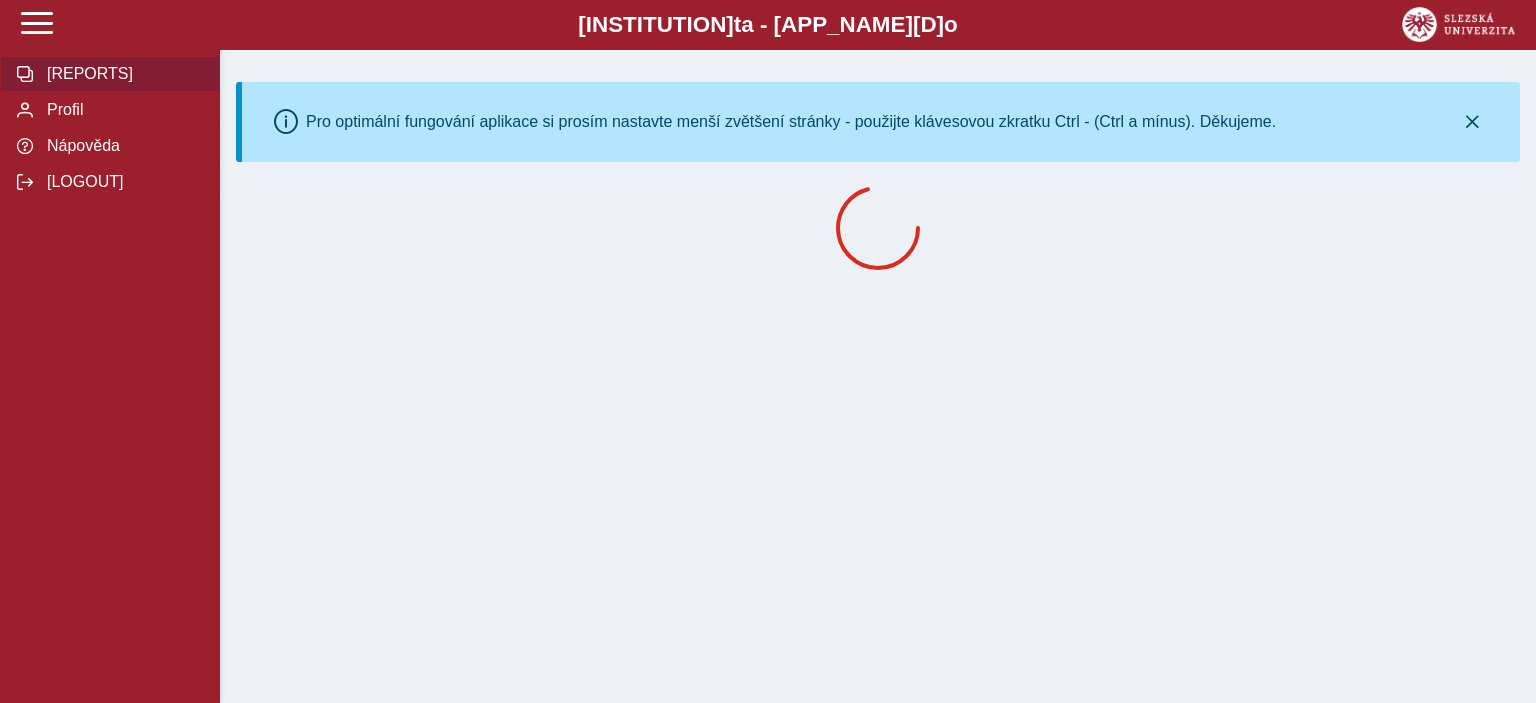 click at bounding box center [878, 228] 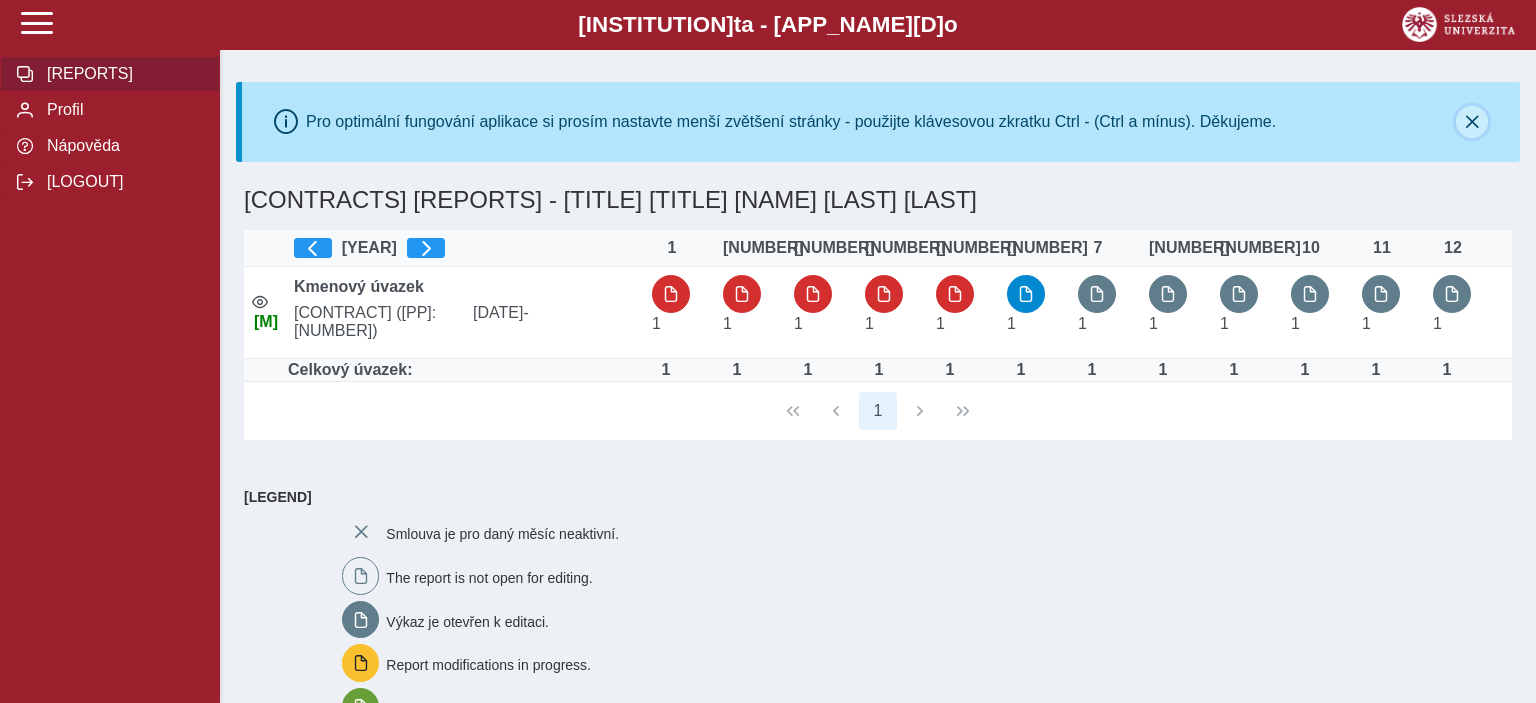 click at bounding box center [1472, 122] 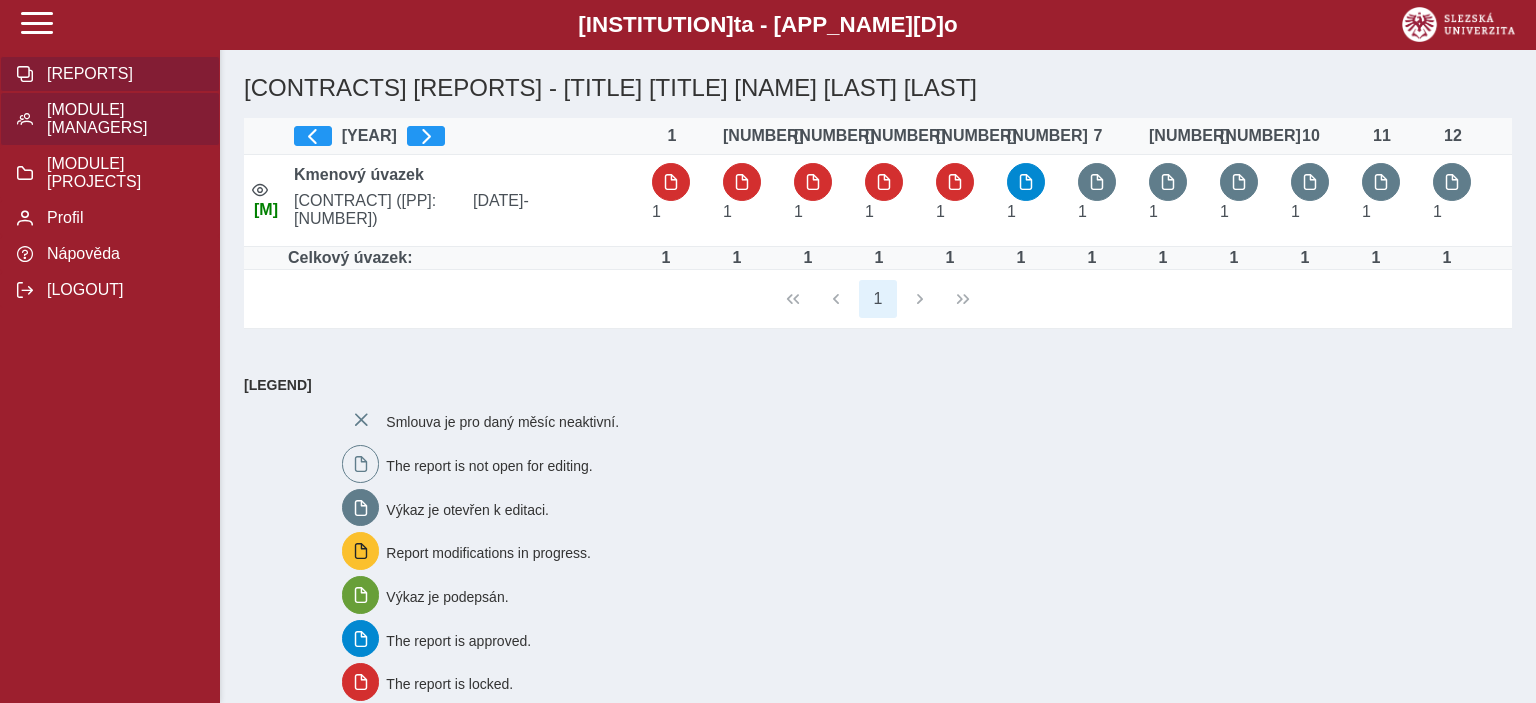click on "[MODULE] [MANAGERS]" at bounding box center (122, 74) 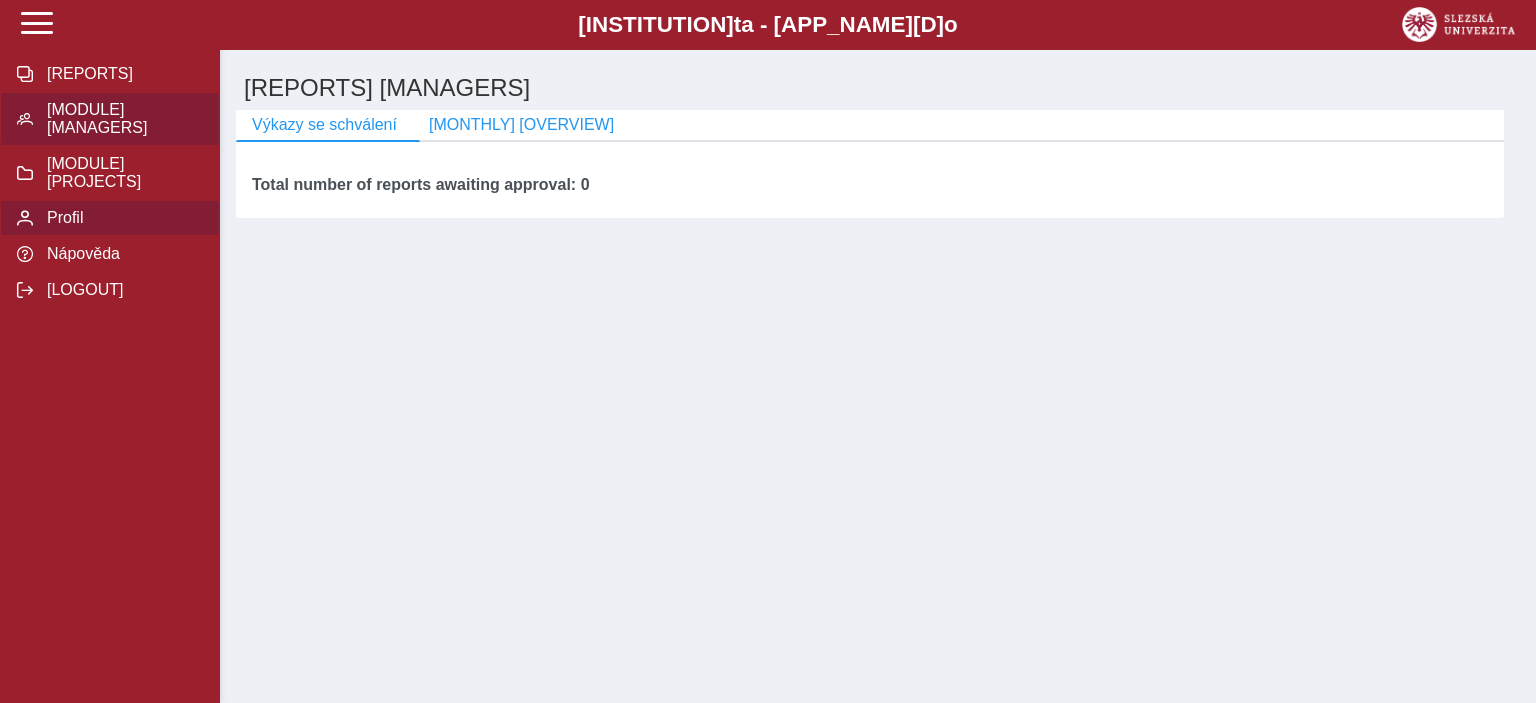 click on "Profil" at bounding box center (122, 74) 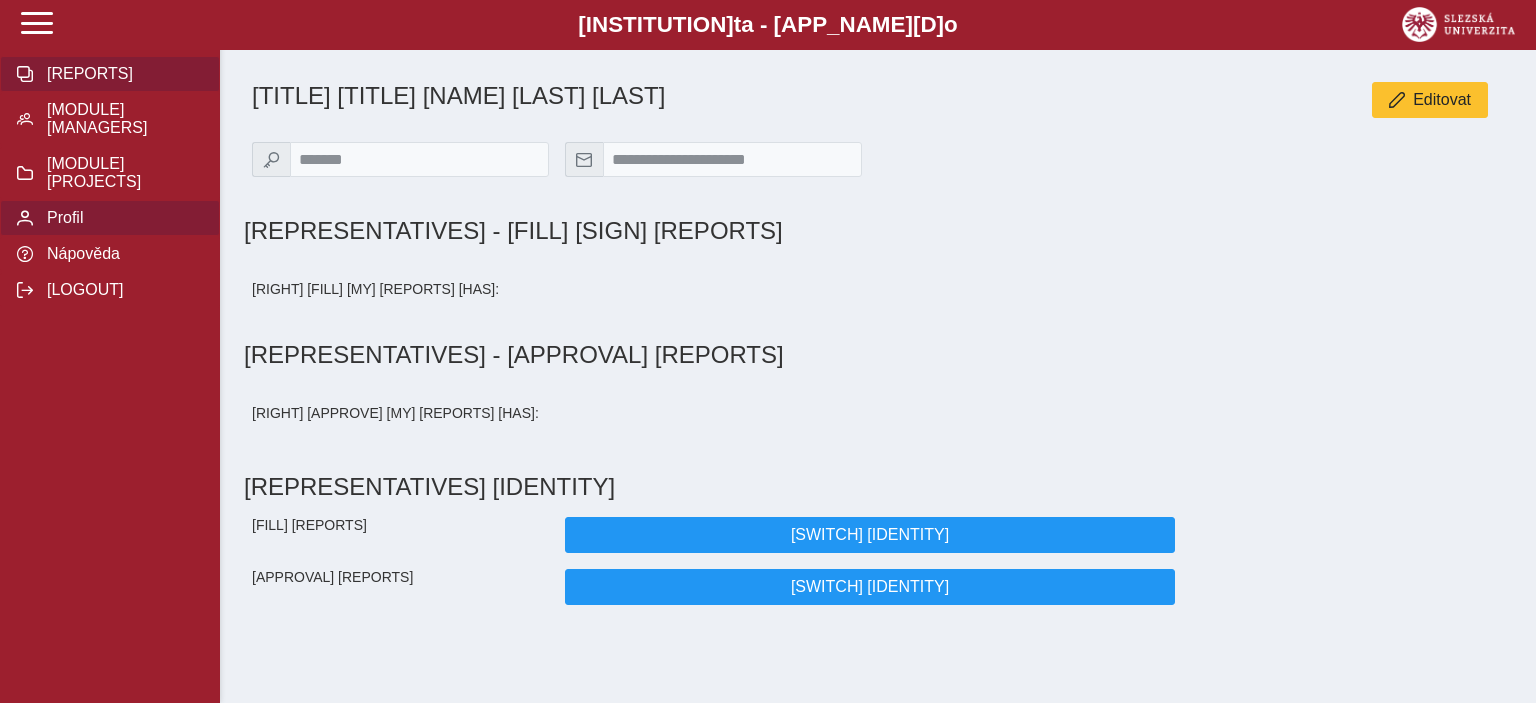 click on "[REPORTS]" at bounding box center [122, 74] 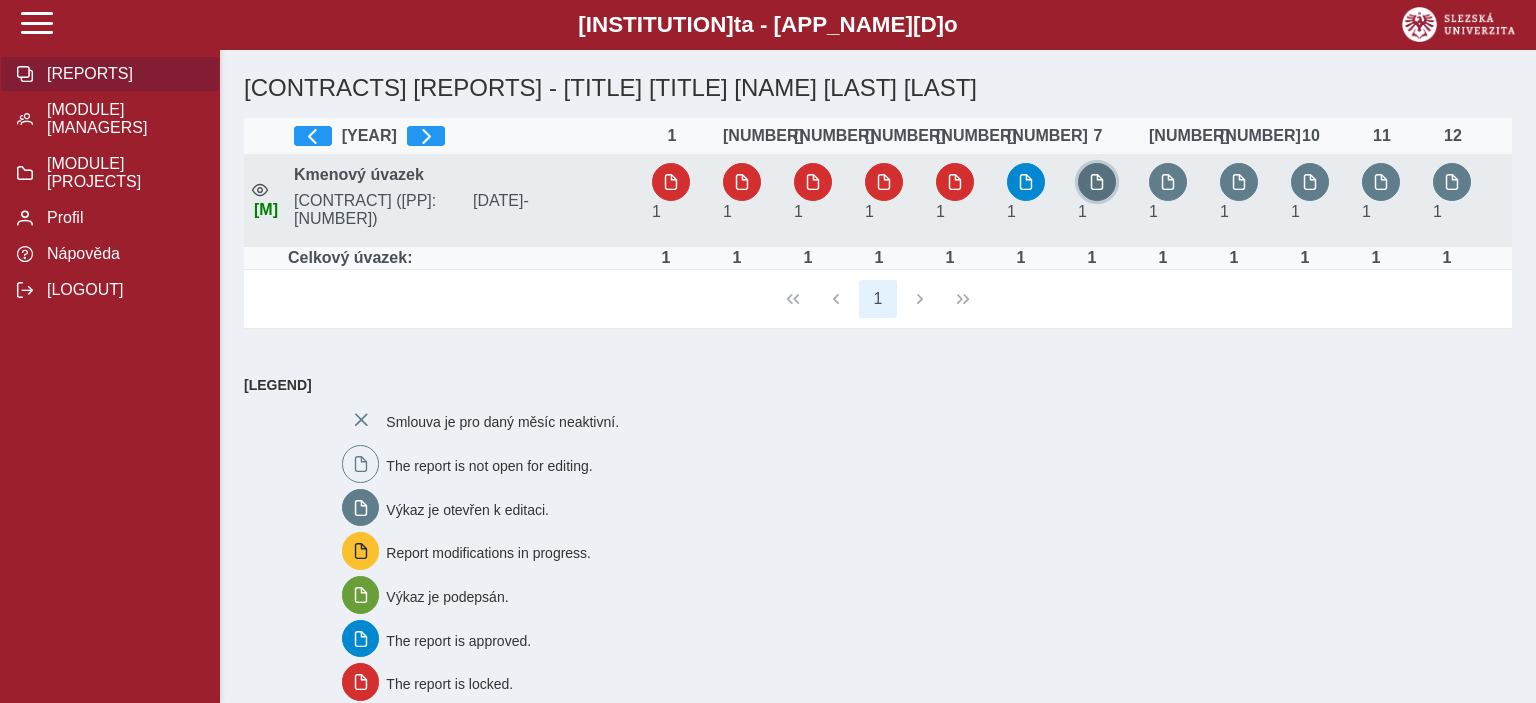 click at bounding box center [1097, 182] 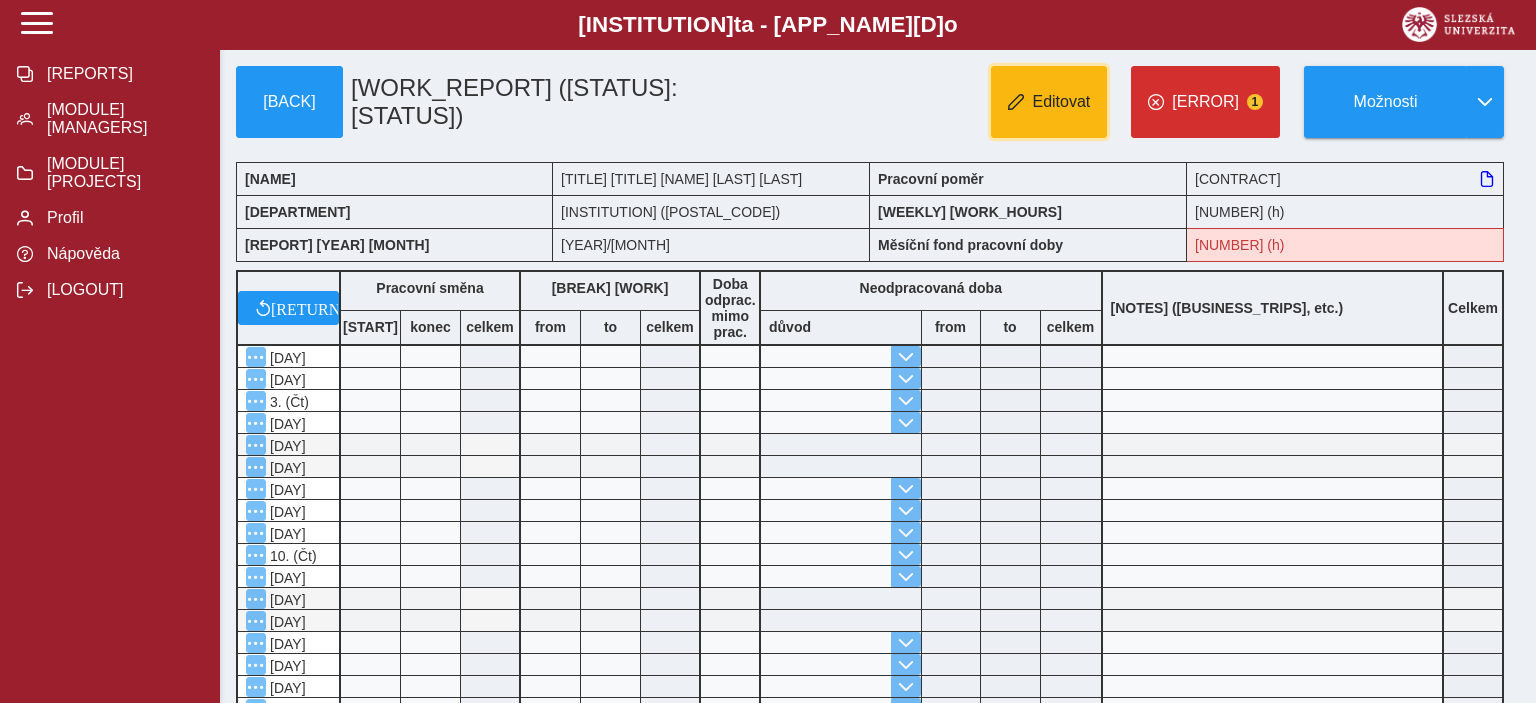 click on "Editovat" at bounding box center (1061, 102) 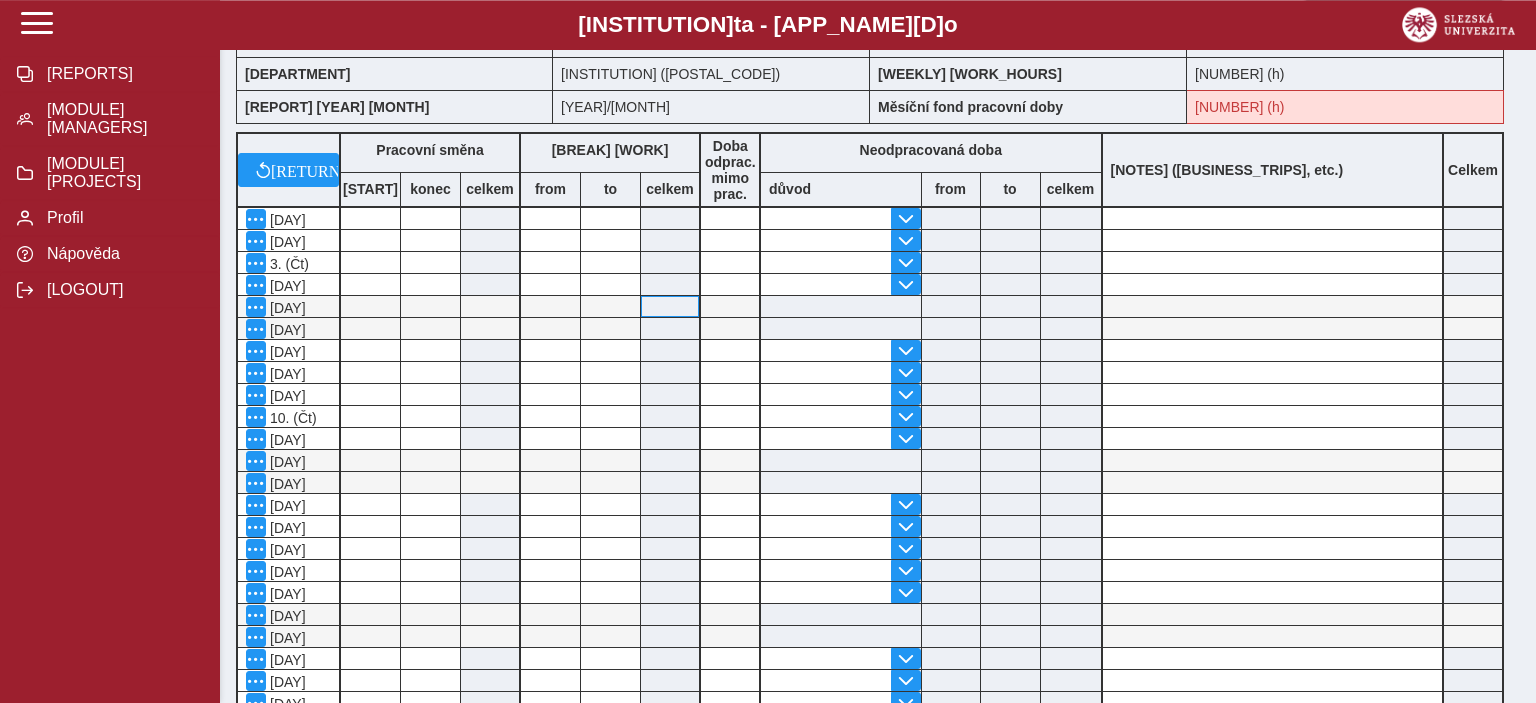 scroll, scrollTop: 105, scrollLeft: 0, axis: vertical 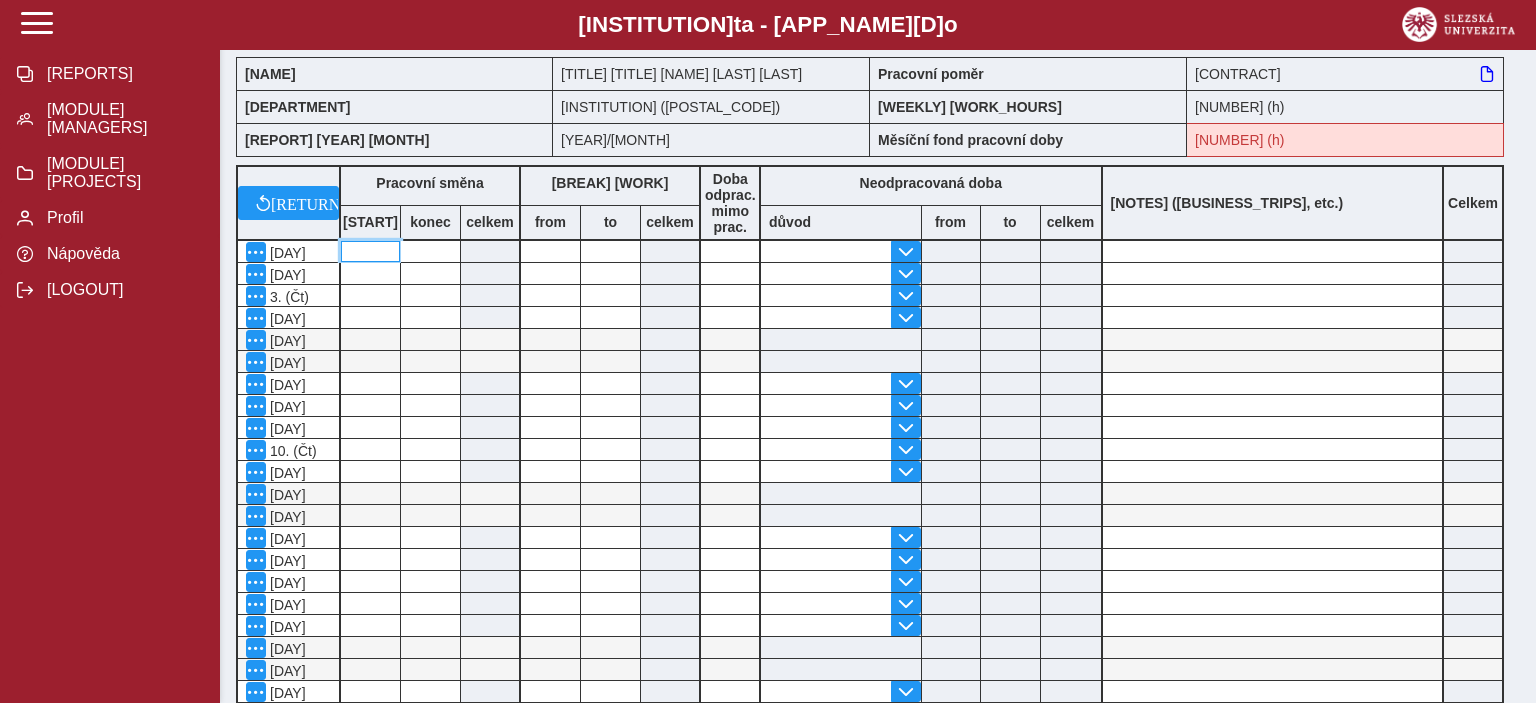 click at bounding box center (370, 251) 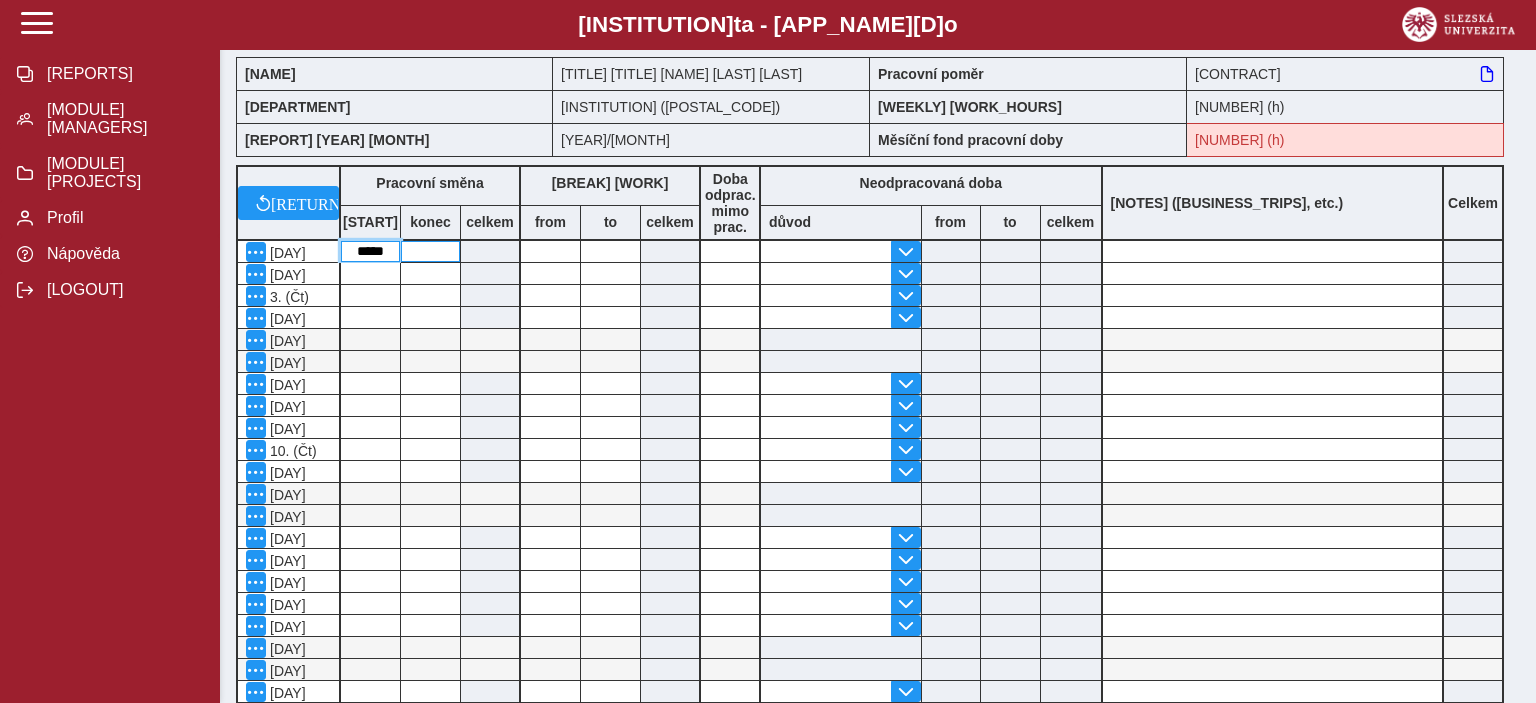 type on "*****" 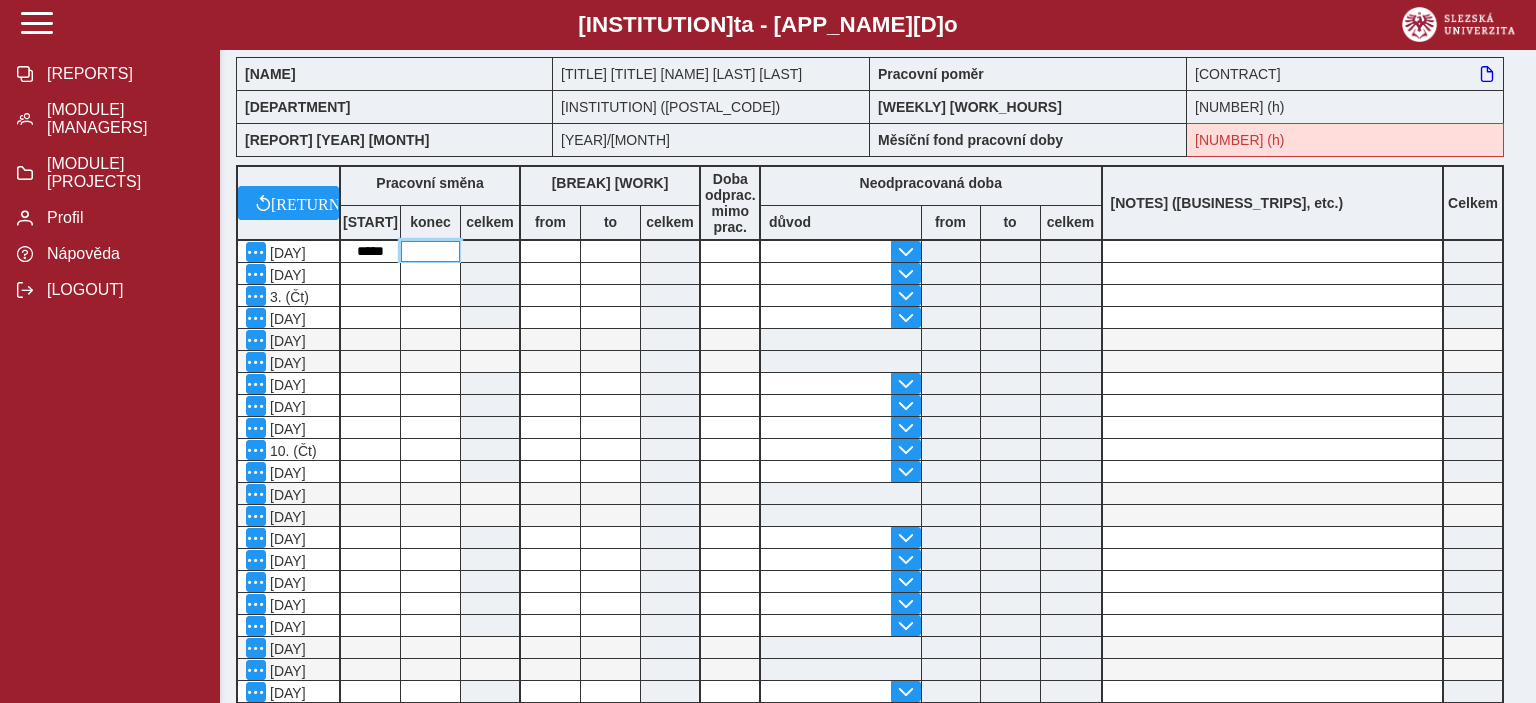 click at bounding box center [430, 251] 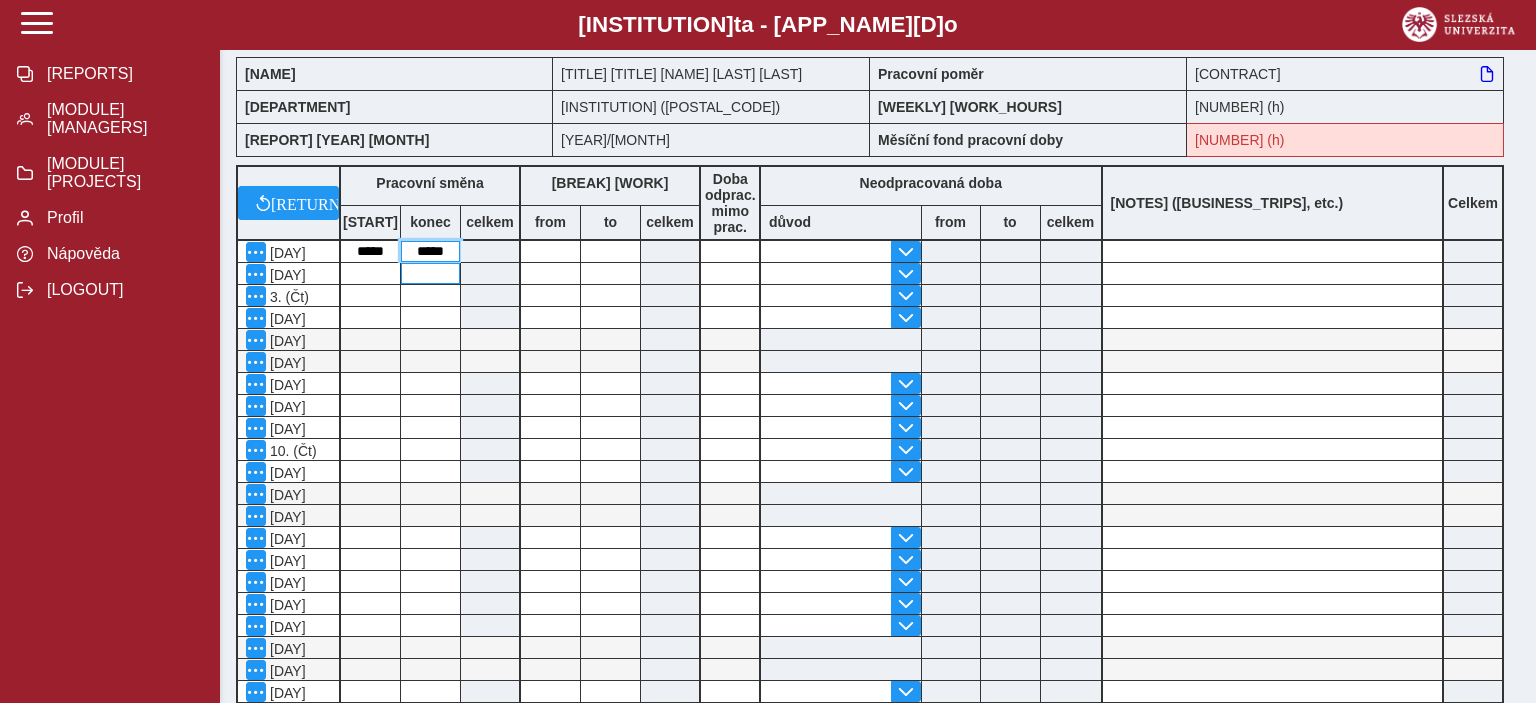 type on "*****" 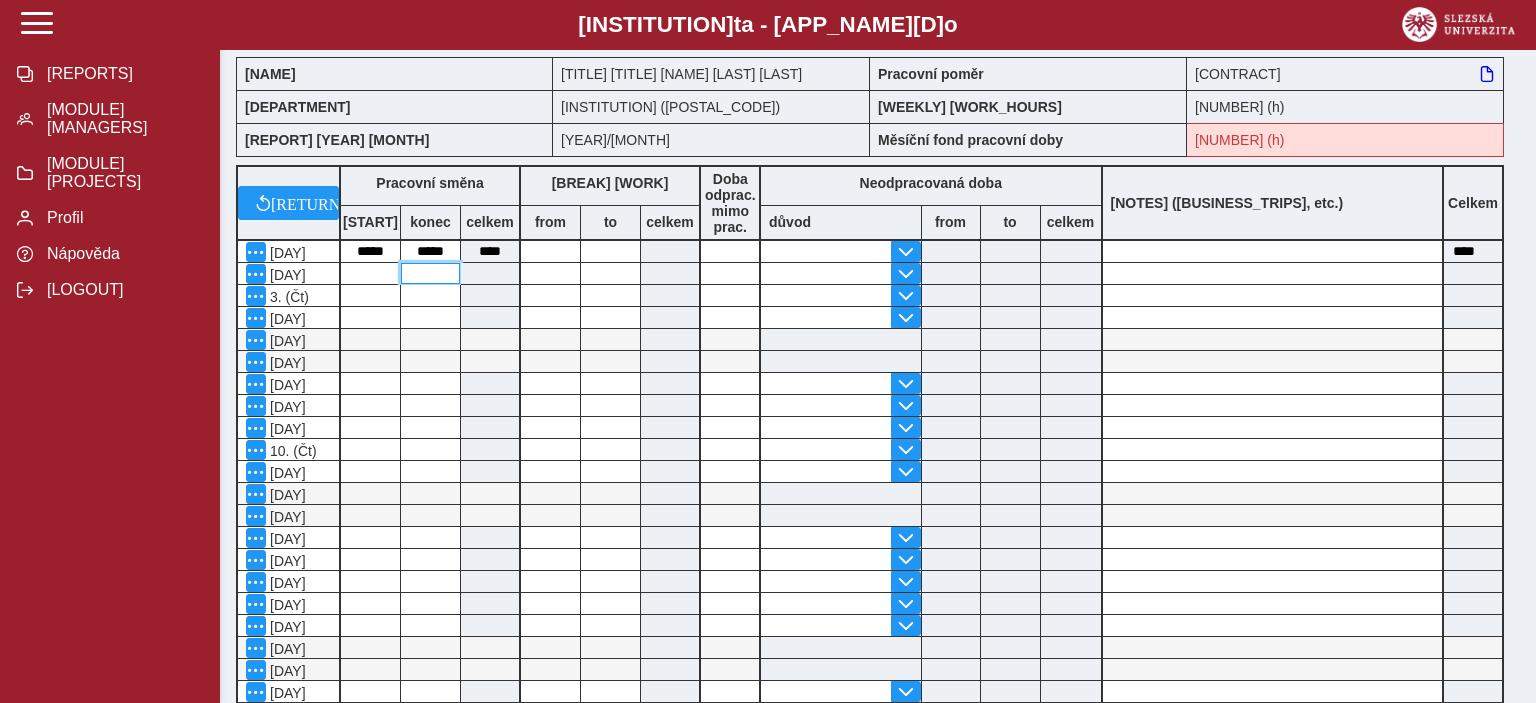 click at bounding box center (430, 273) 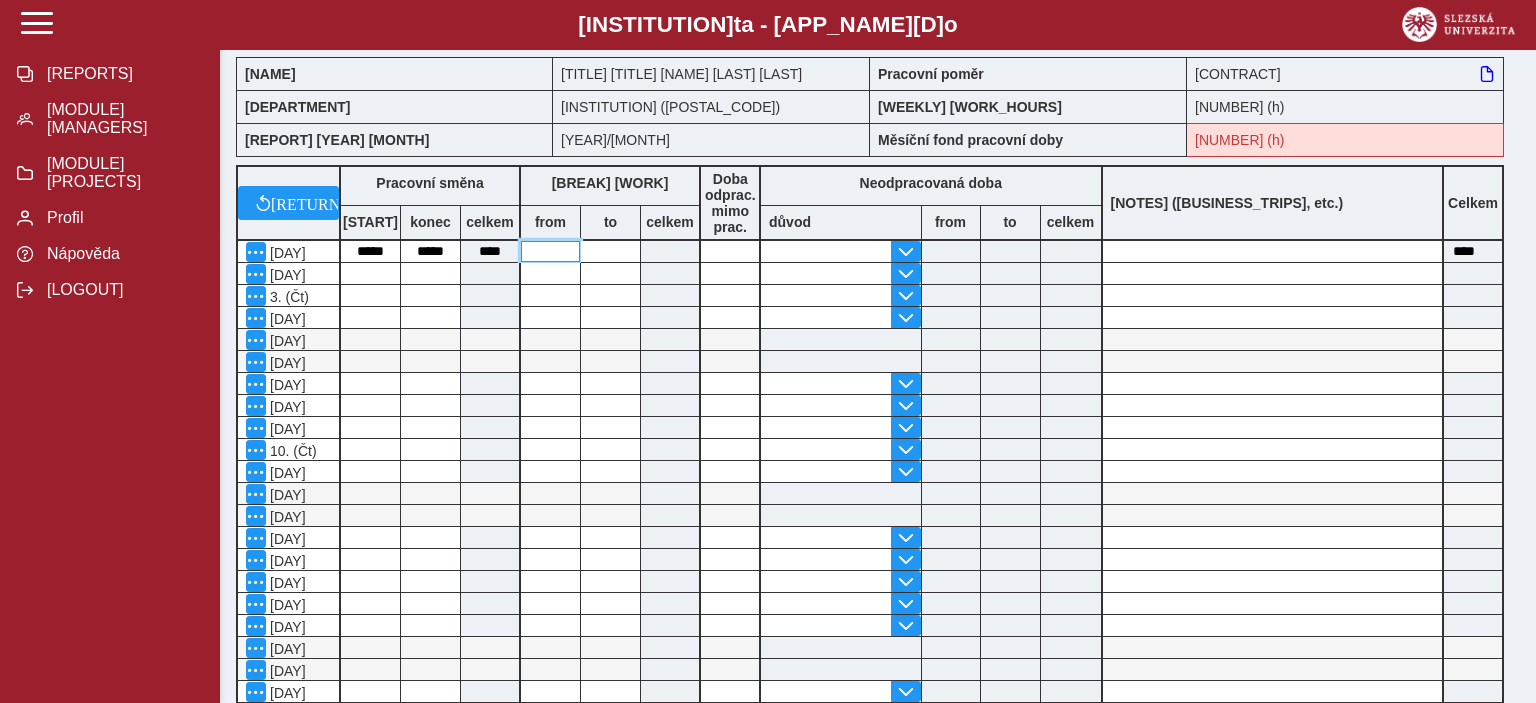drag, startPoint x: 557, startPoint y: 250, endPoint x: 573, endPoint y: 255, distance: 16.763054 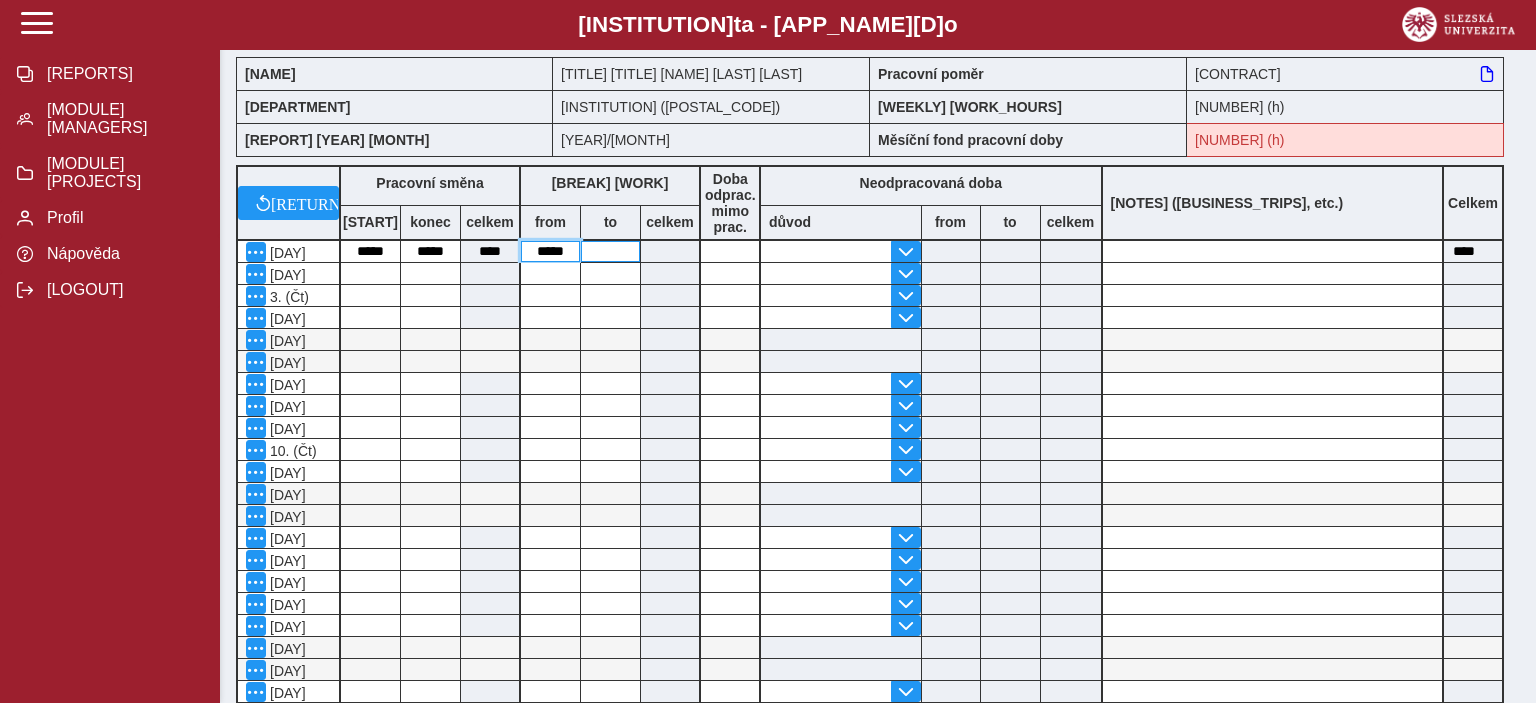 type on "*****" 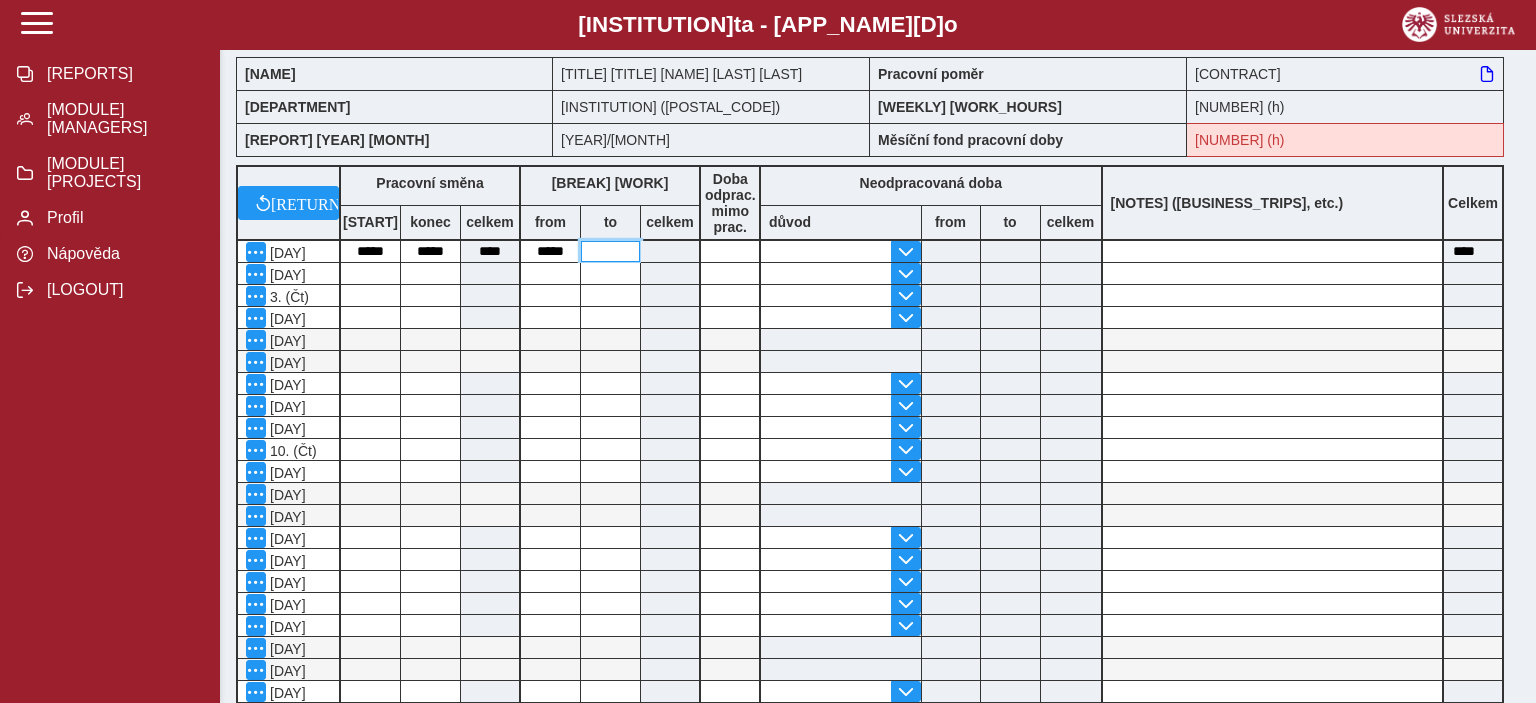 click at bounding box center [610, 251] 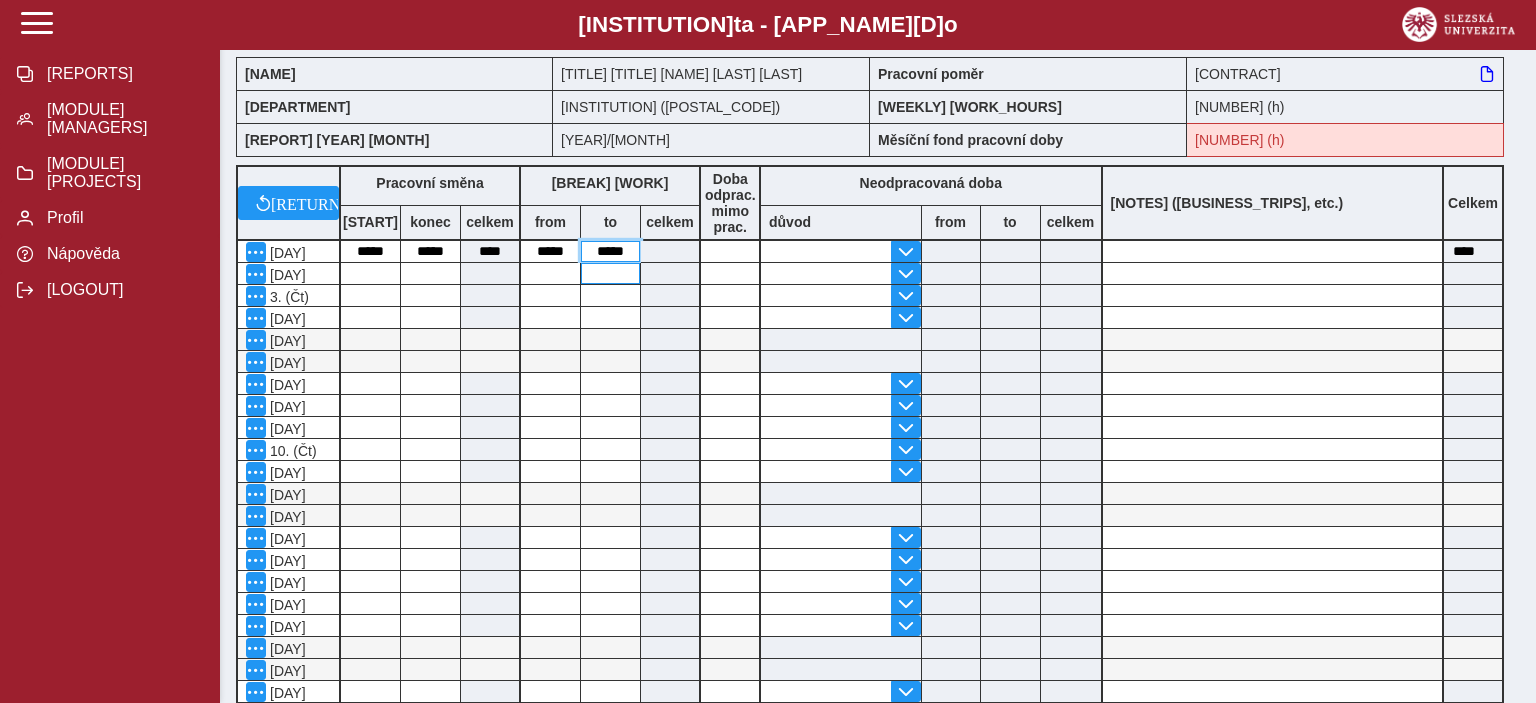 type on "*****" 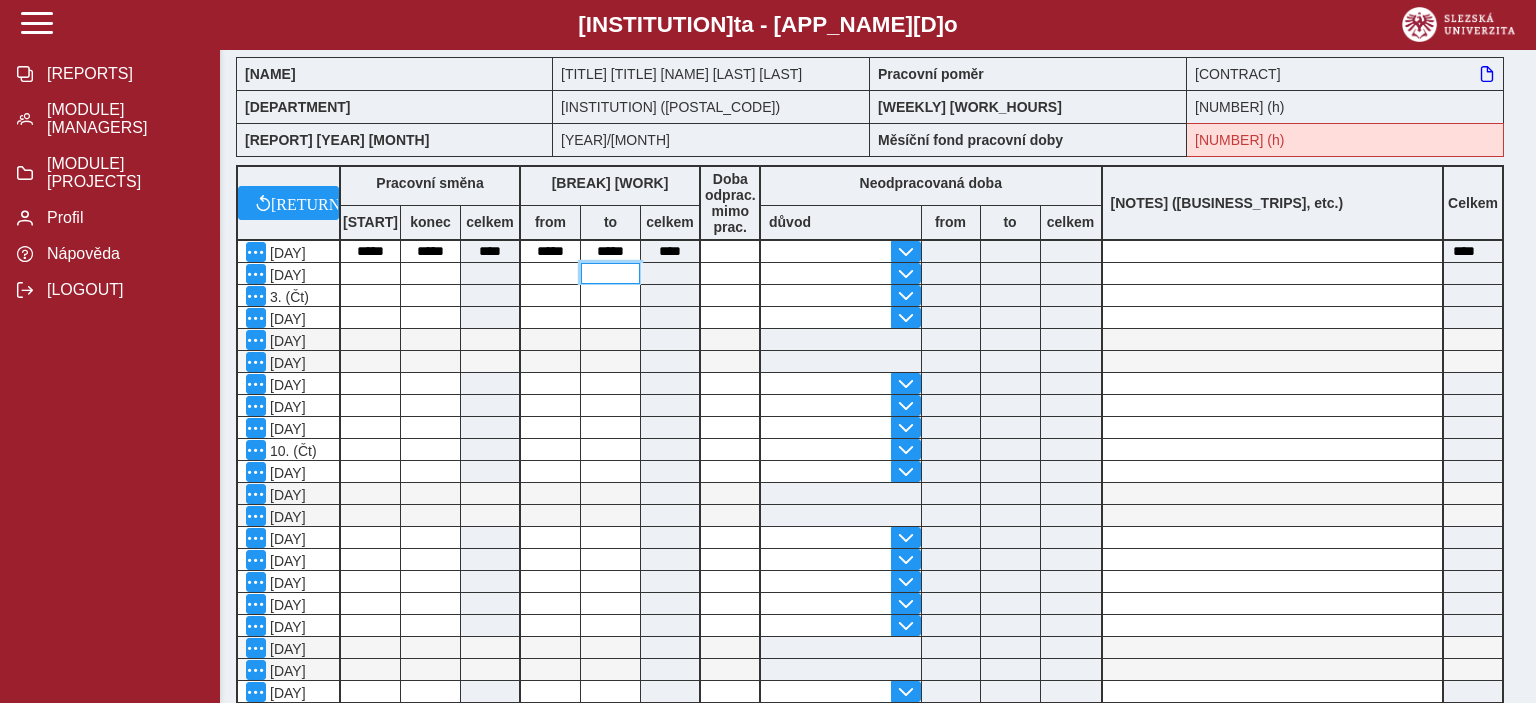 click at bounding box center (610, 273) 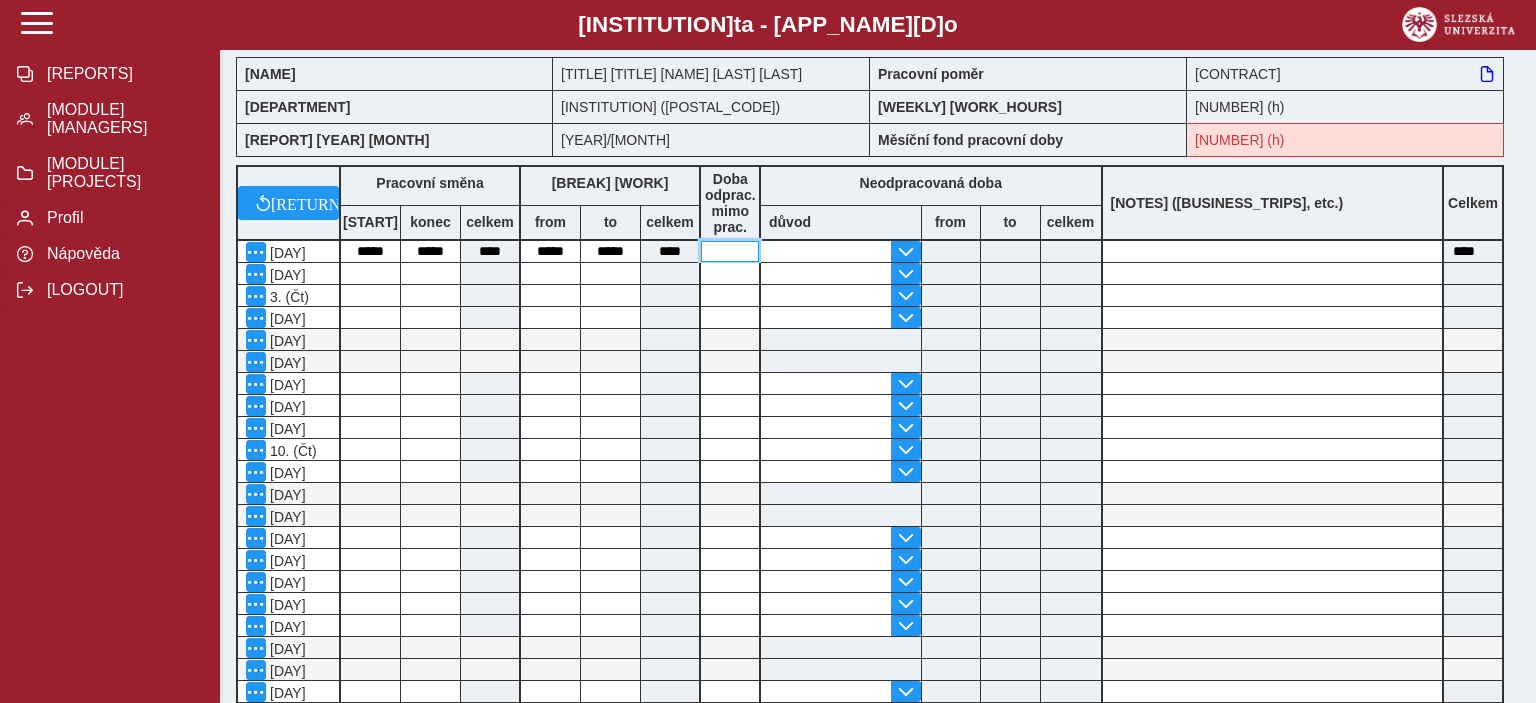 click at bounding box center [730, 251] 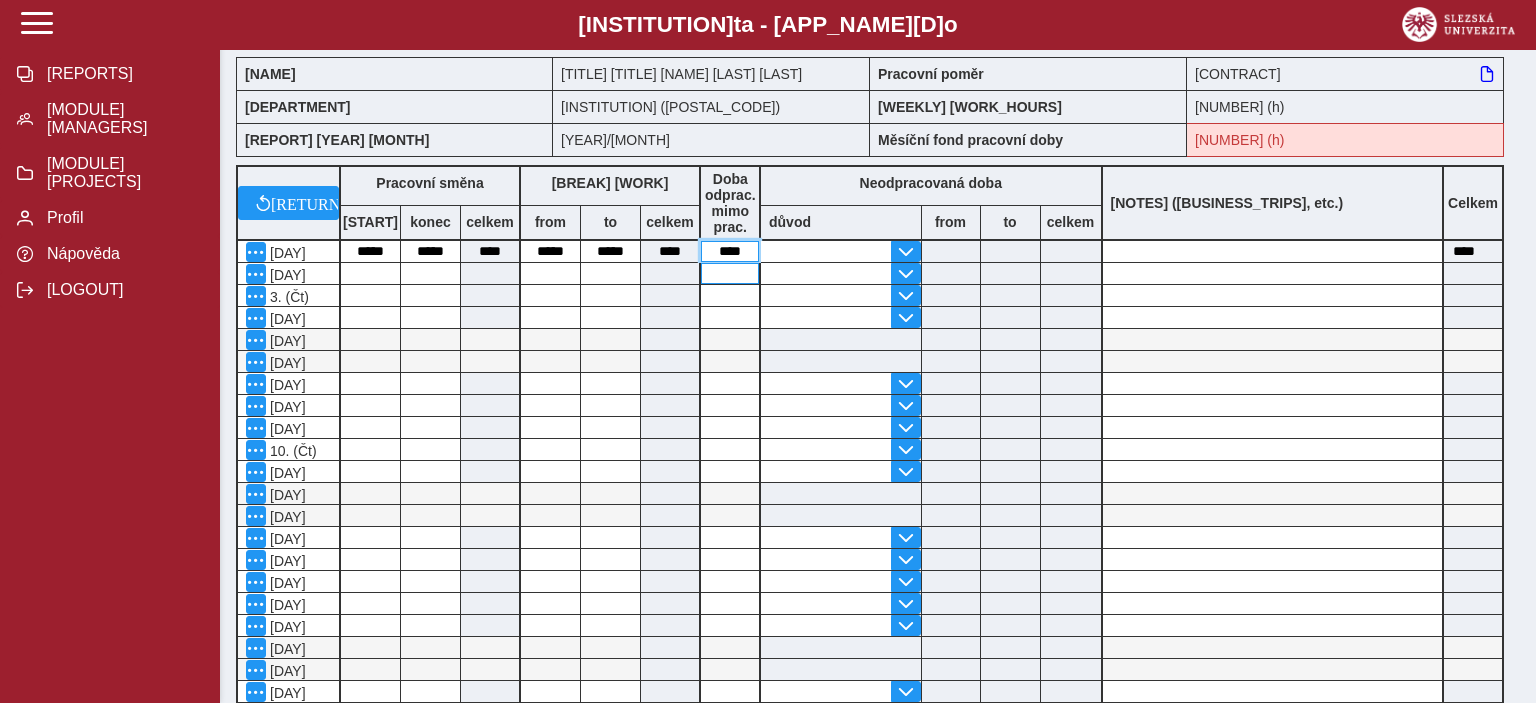 type on "[****]" 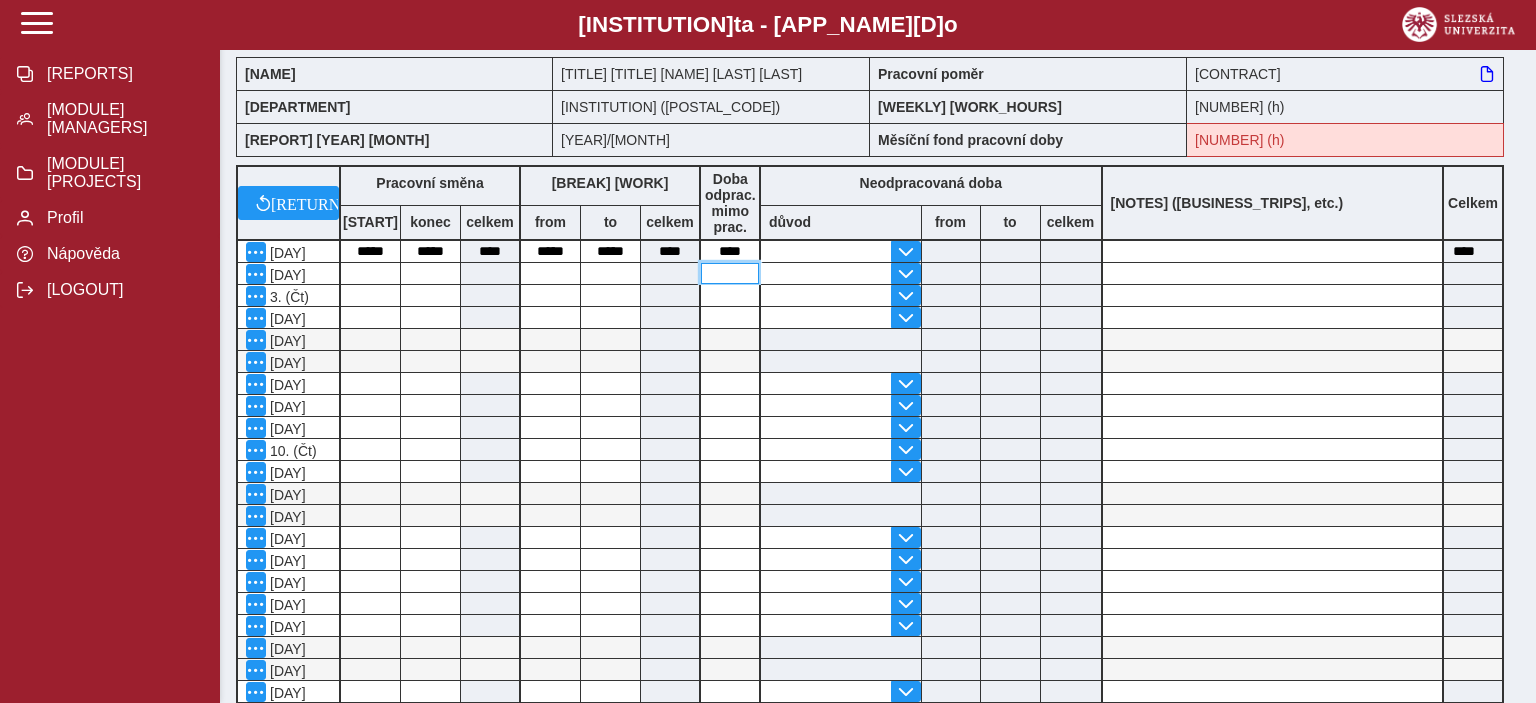 click at bounding box center (730, 273) 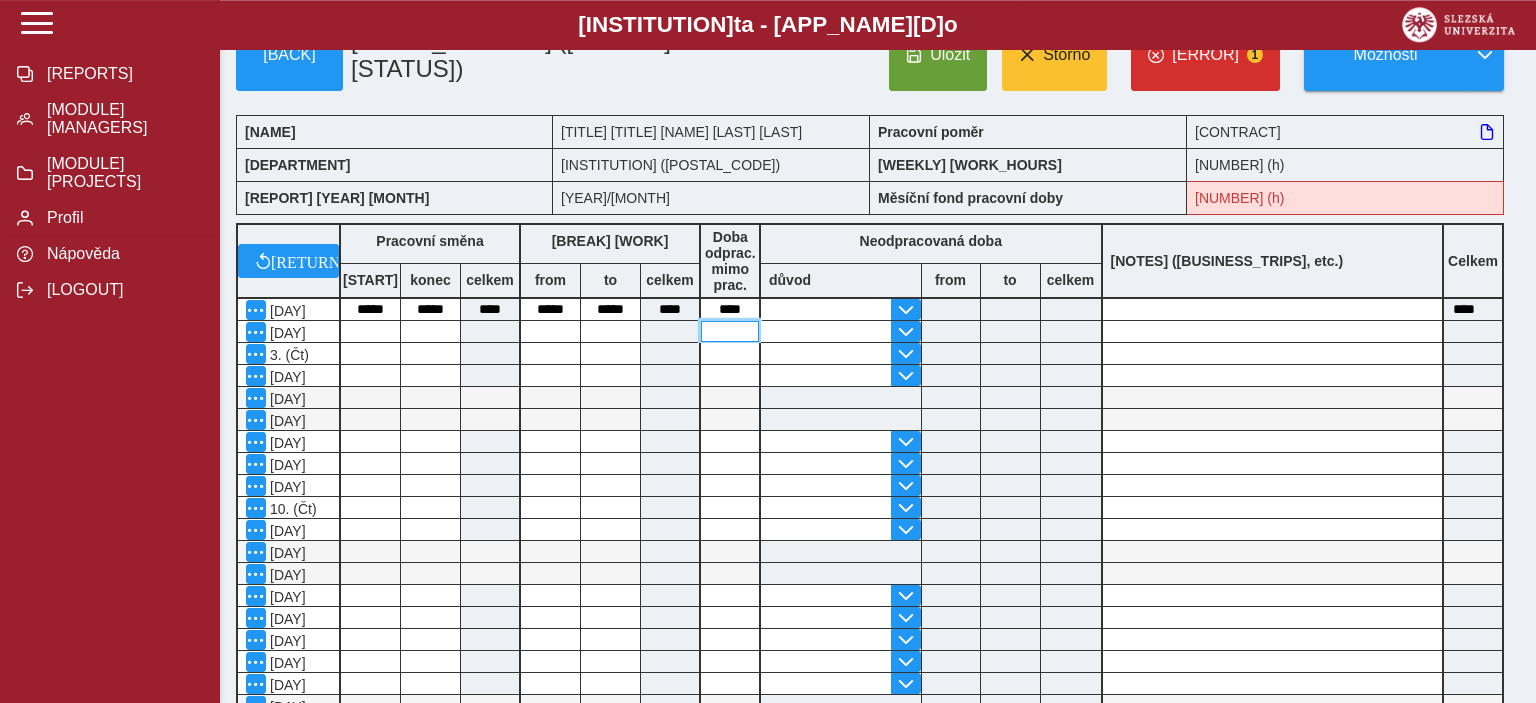 scroll, scrollTop: 0, scrollLeft: 0, axis: both 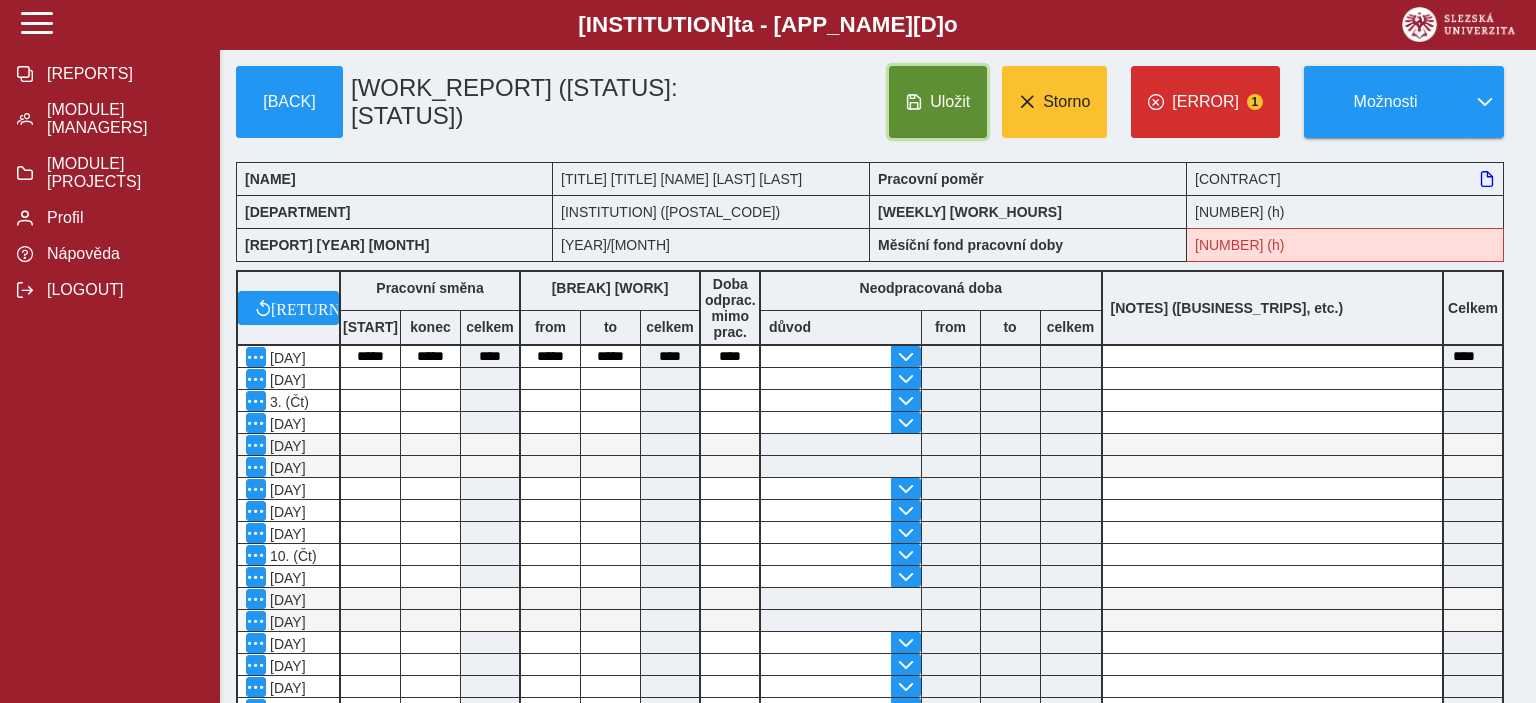 click at bounding box center (914, 102) 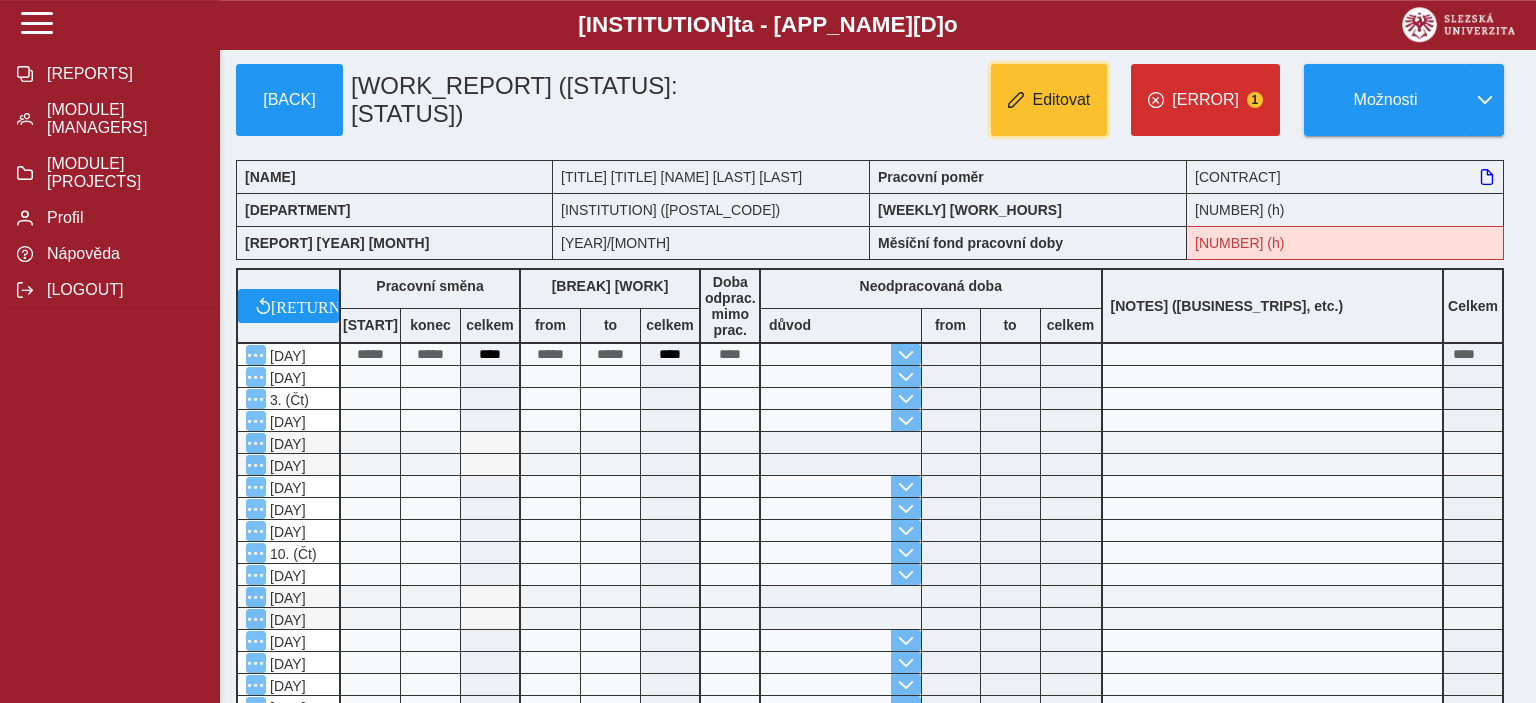 scroll, scrollTop: 0, scrollLeft: 0, axis: both 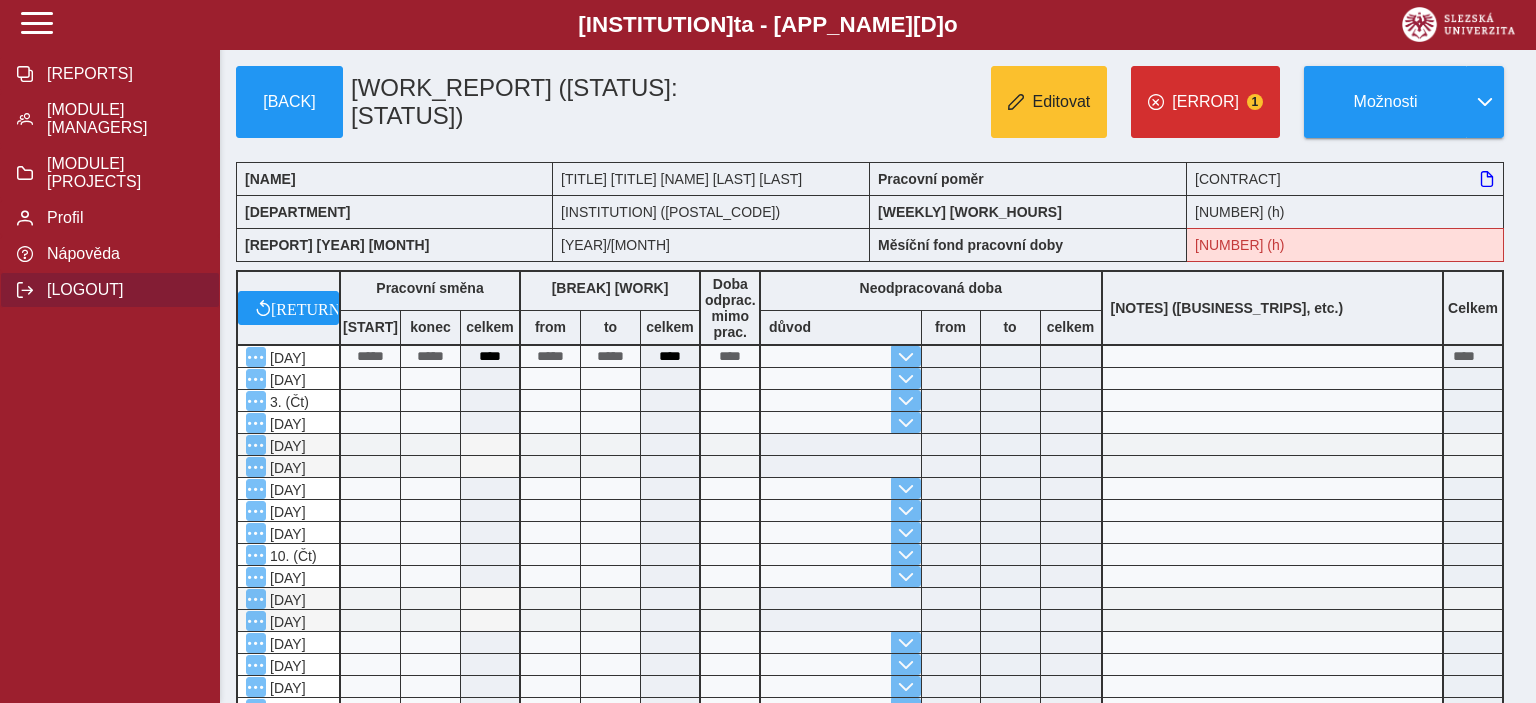 click on "[LOGOUT]" at bounding box center [122, 74] 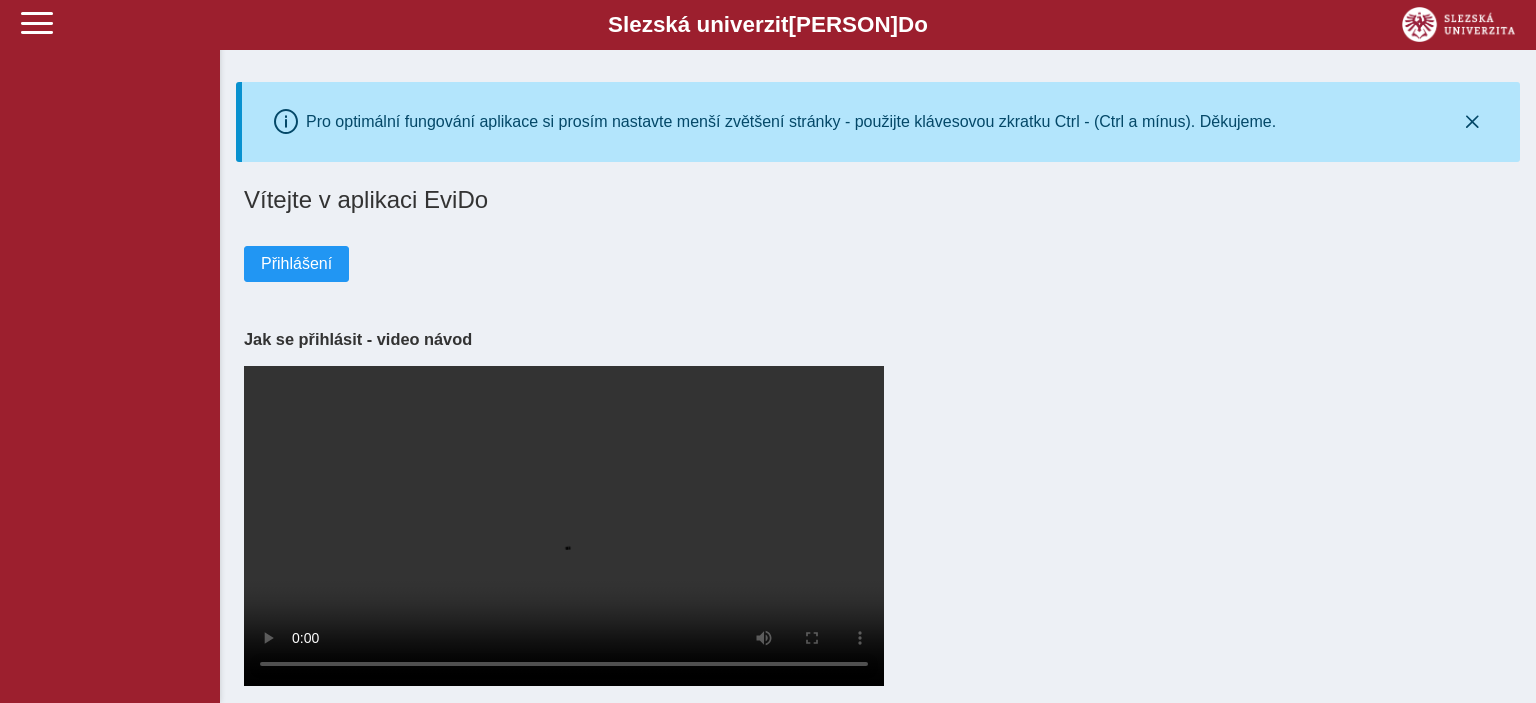 scroll, scrollTop: 0, scrollLeft: 0, axis: both 